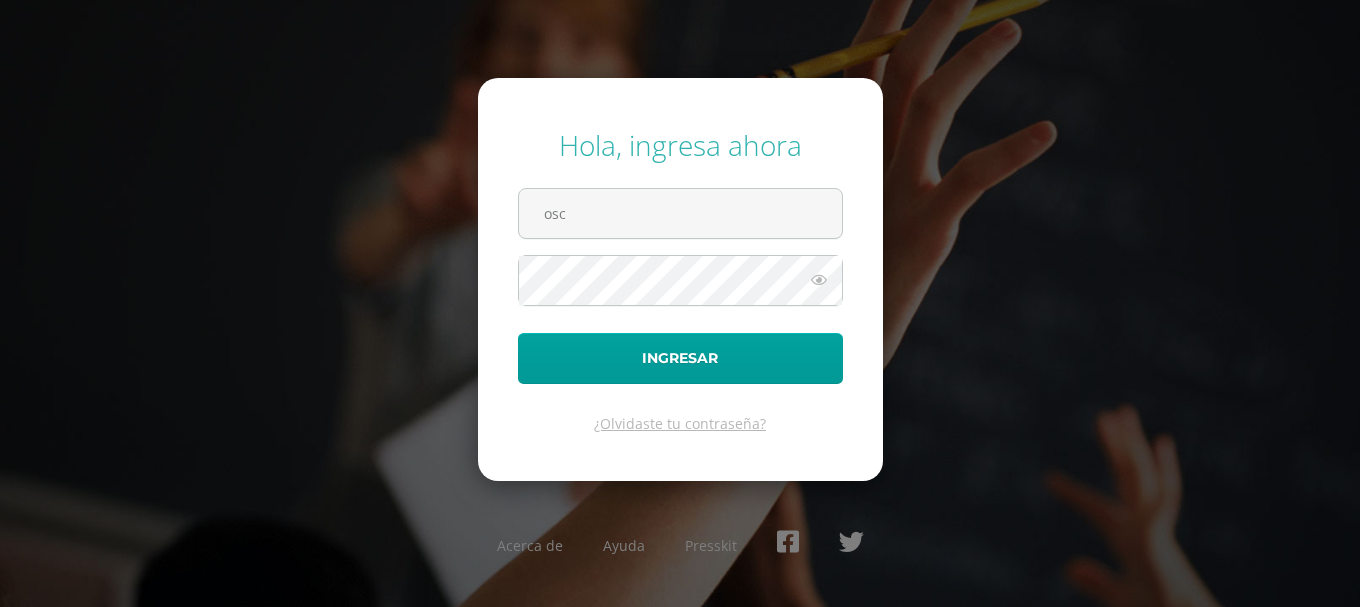 scroll, scrollTop: 0, scrollLeft: 0, axis: both 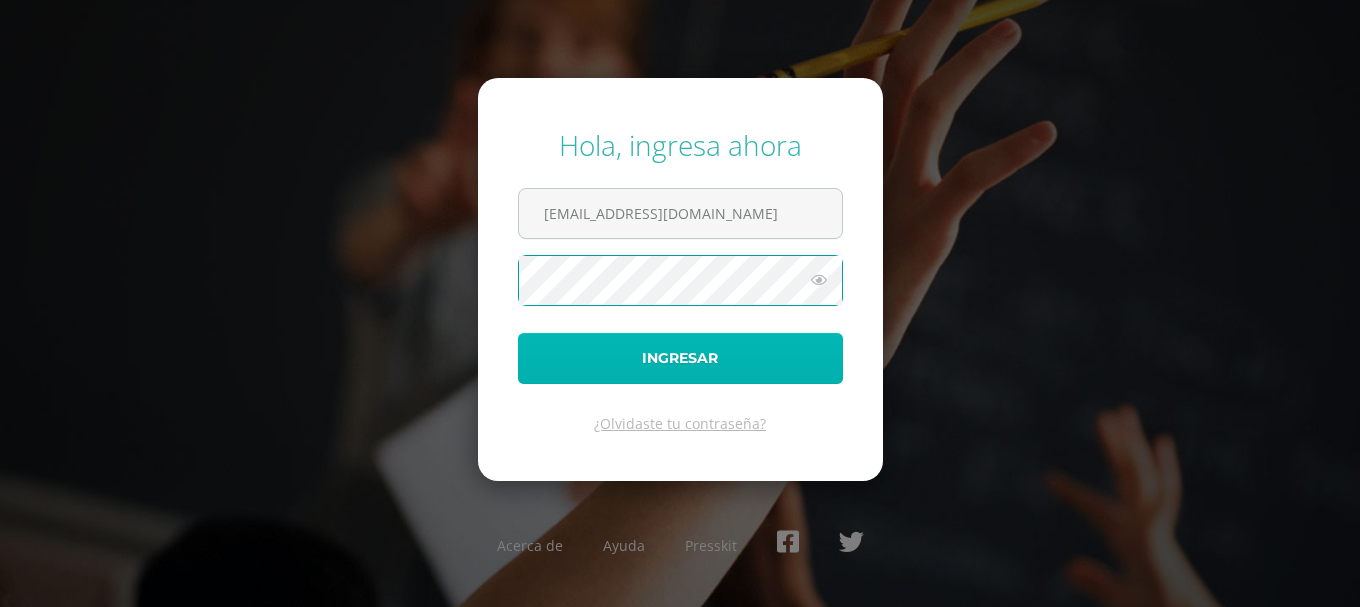 click on "Ingresar" at bounding box center (680, 358) 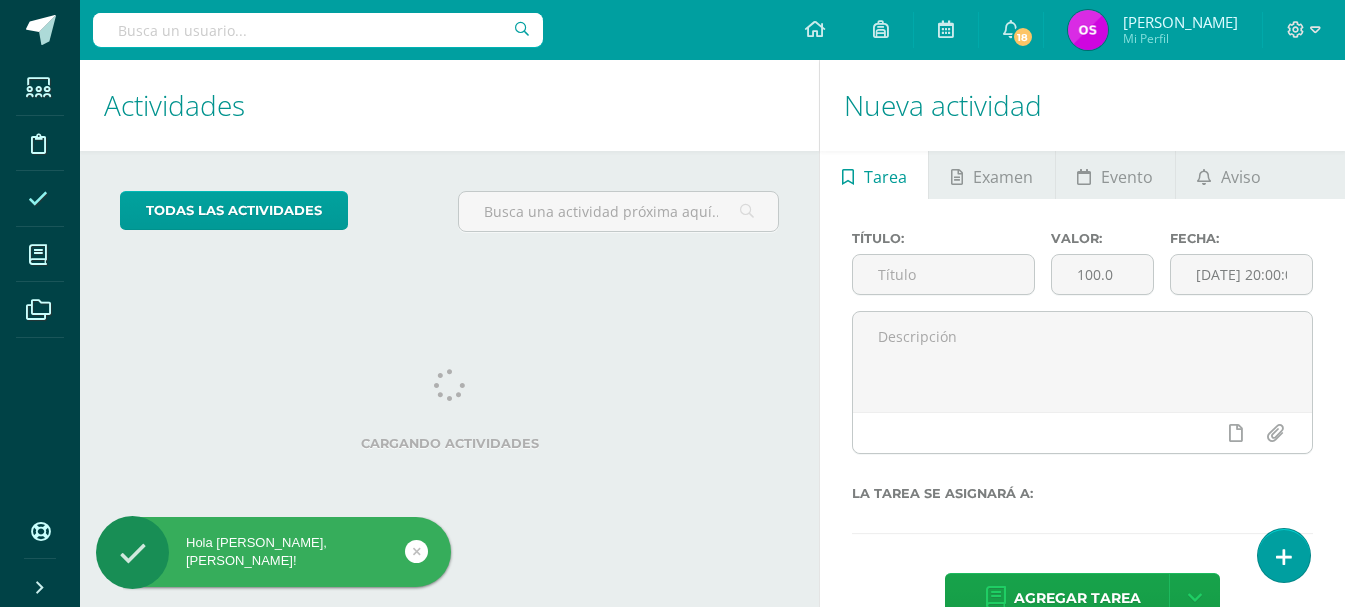scroll, scrollTop: 0, scrollLeft: 0, axis: both 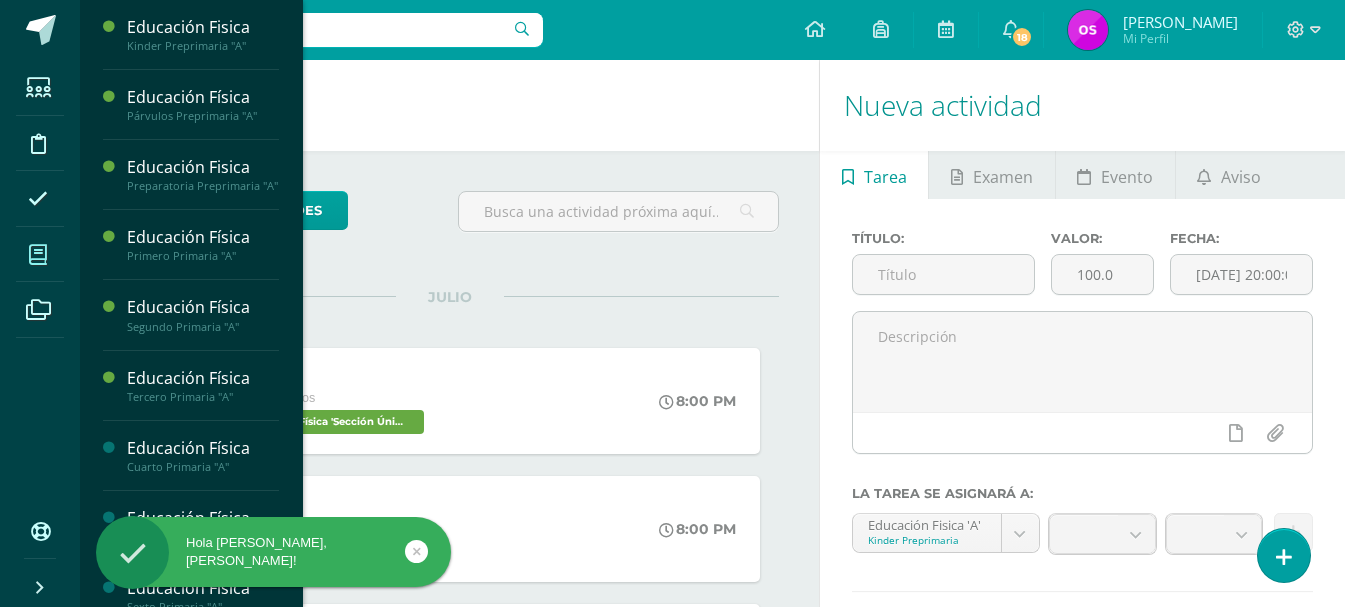 click at bounding box center (38, 255) 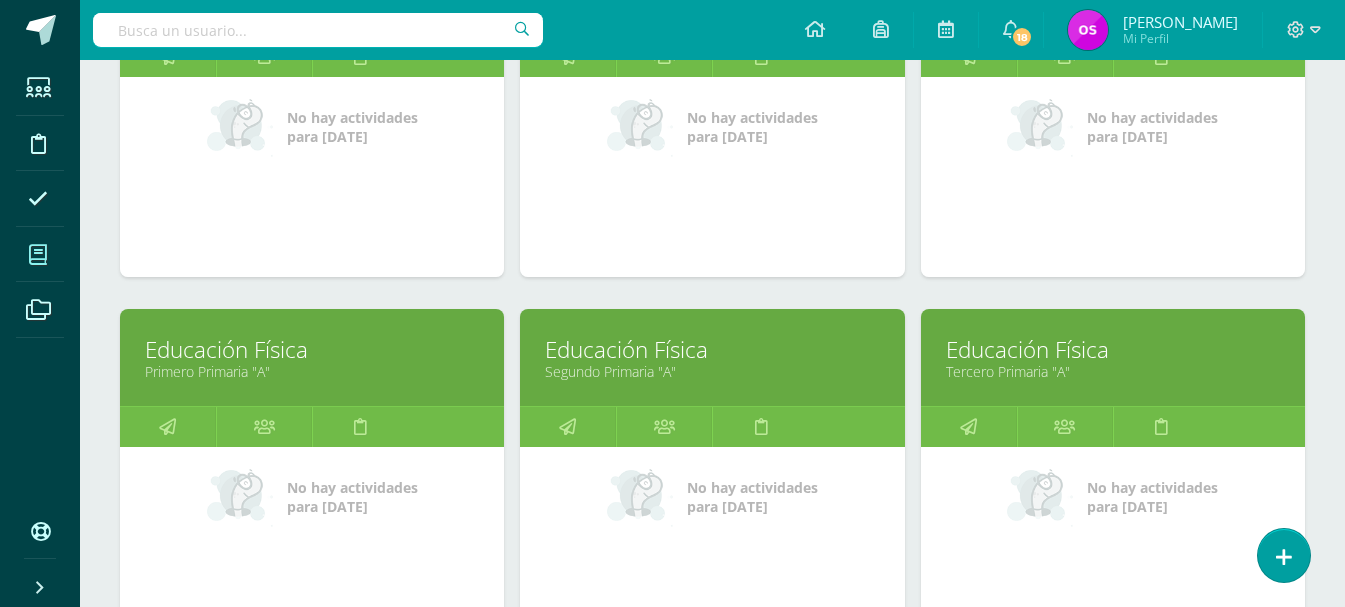 scroll, scrollTop: 500, scrollLeft: 0, axis: vertical 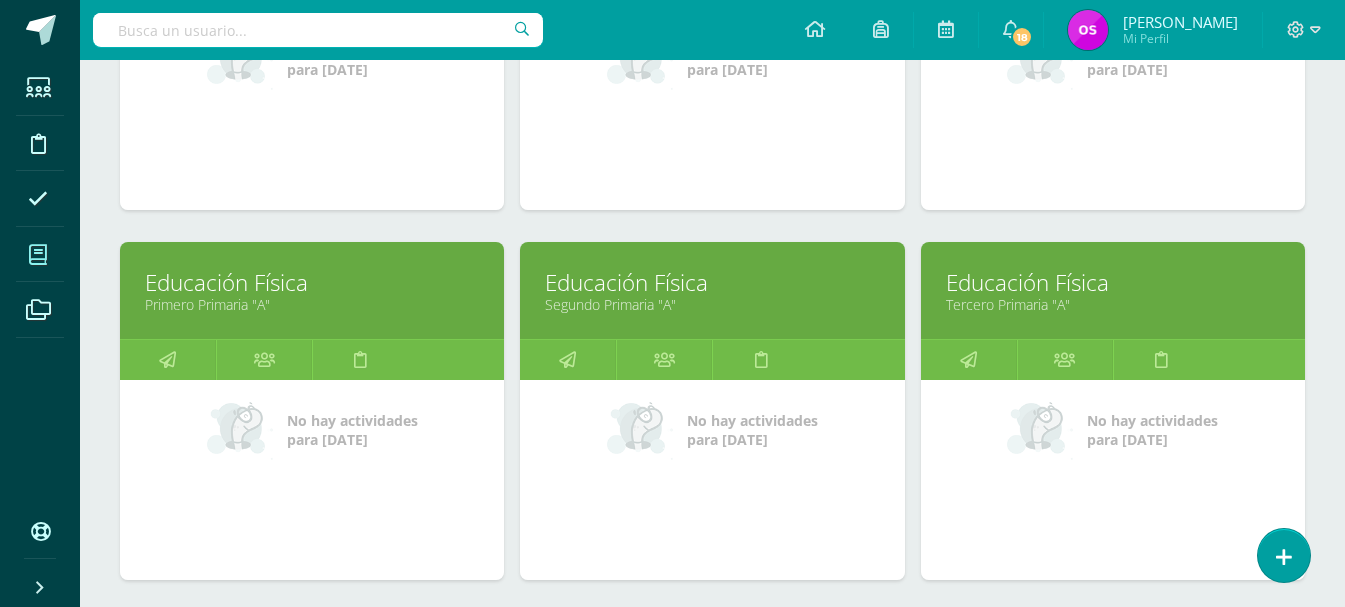 click on "Primero Primaria "A"" at bounding box center (312, 304) 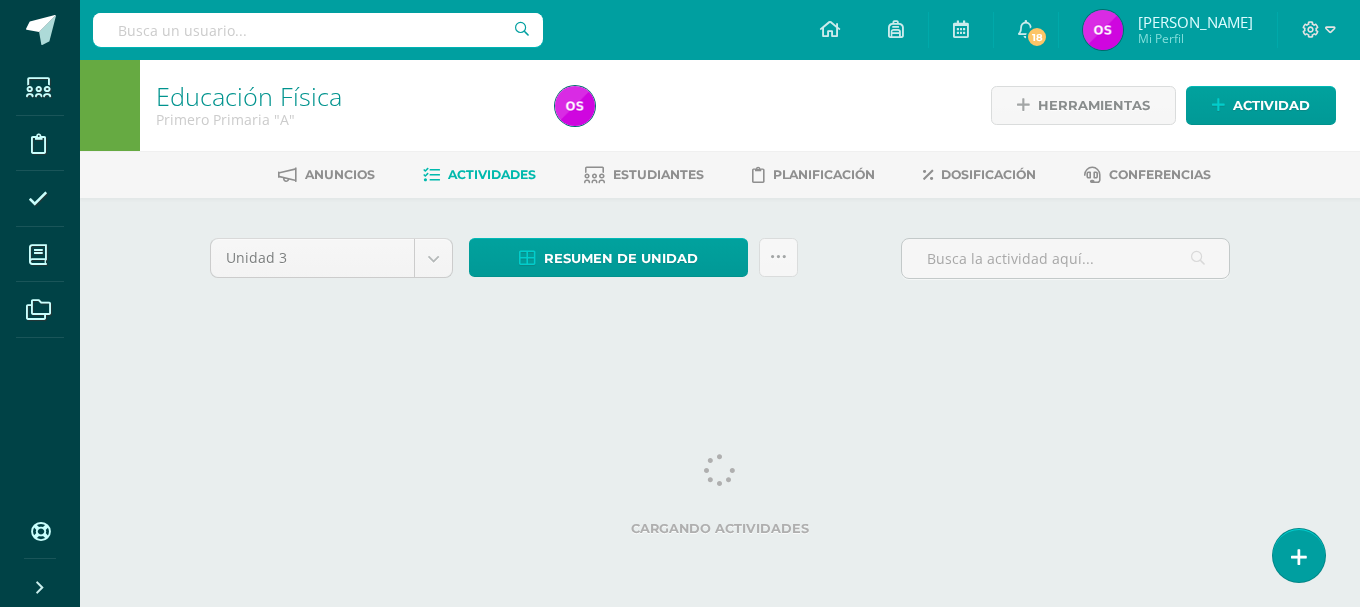 scroll, scrollTop: 0, scrollLeft: 0, axis: both 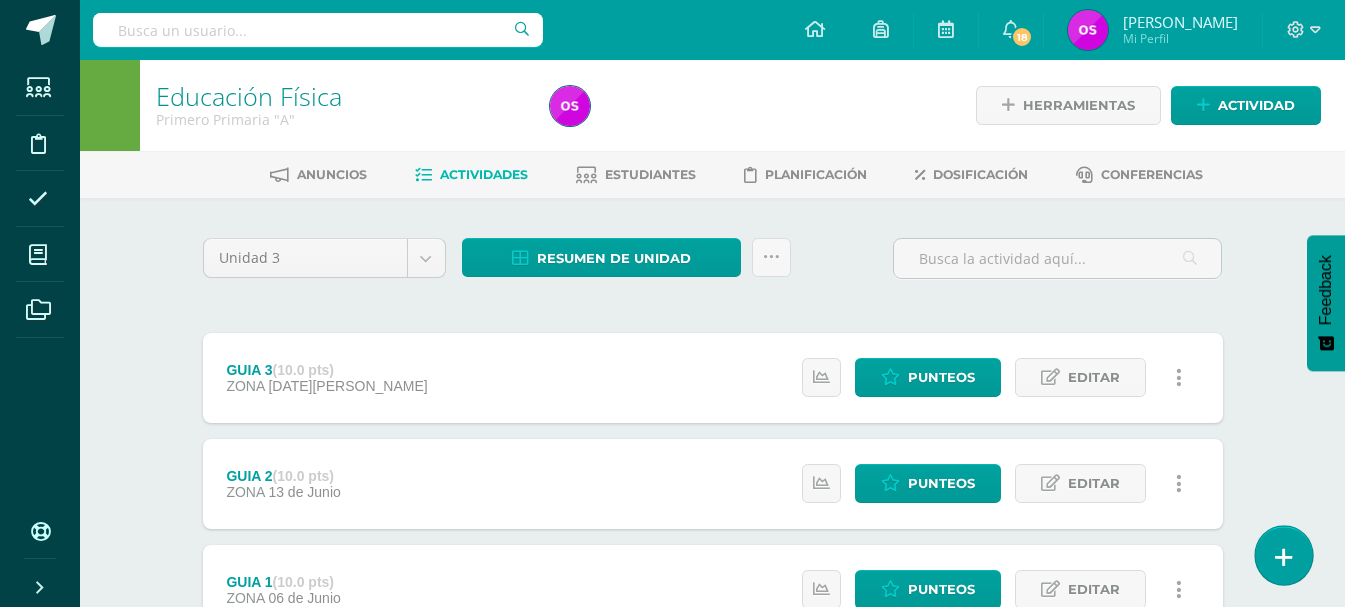 click at bounding box center (1284, 557) 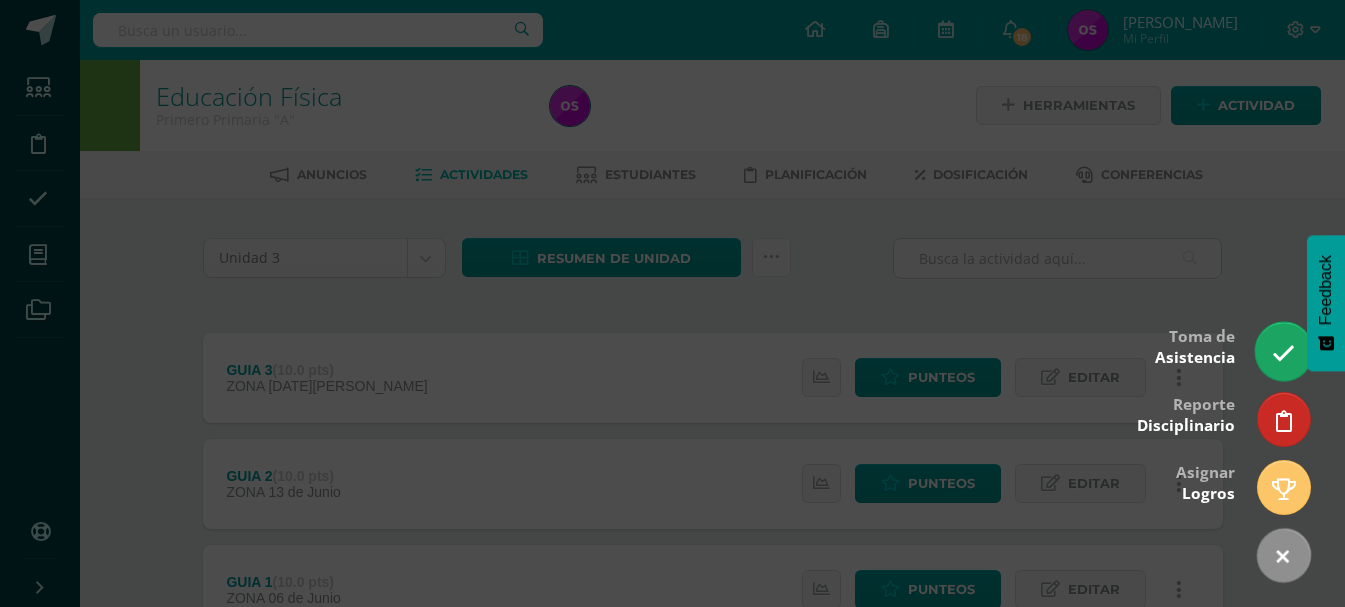 click at bounding box center [1283, 353] 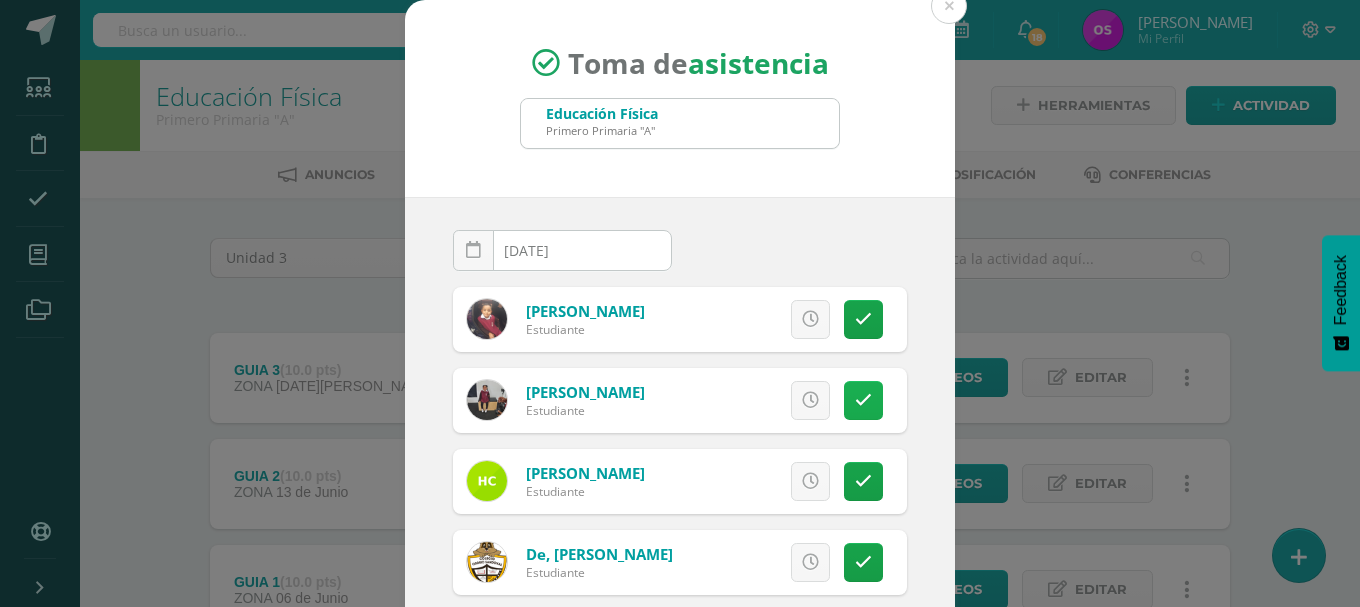 click at bounding box center (863, 400) 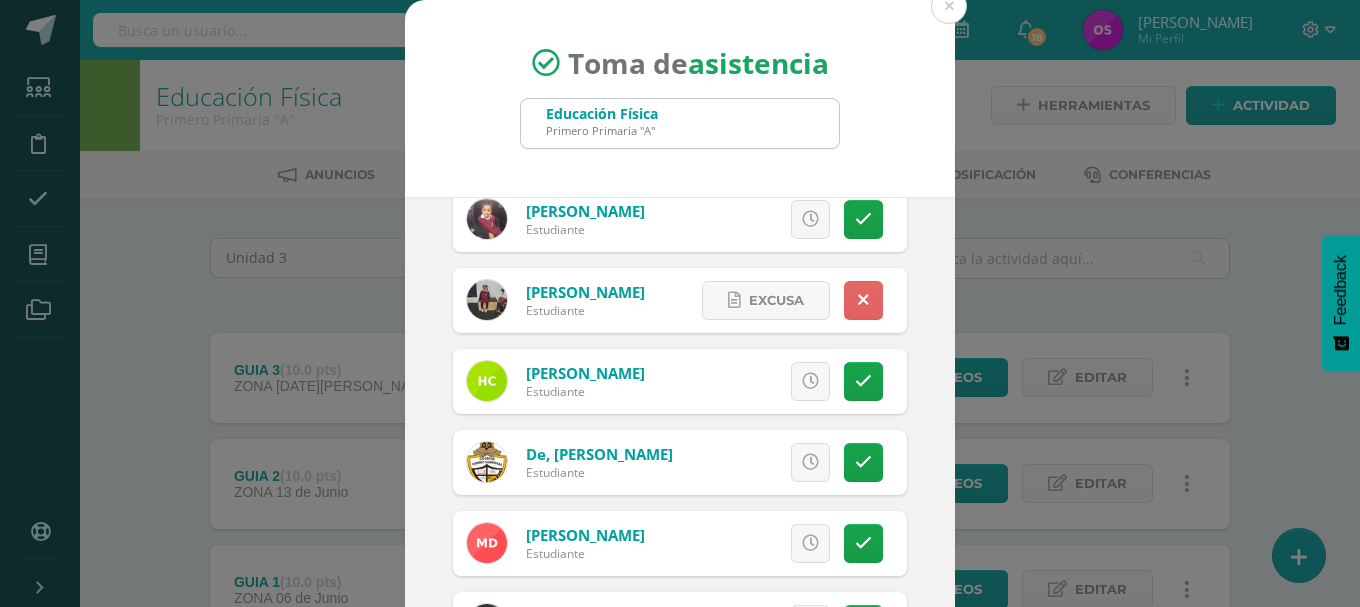 scroll, scrollTop: 200, scrollLeft: 0, axis: vertical 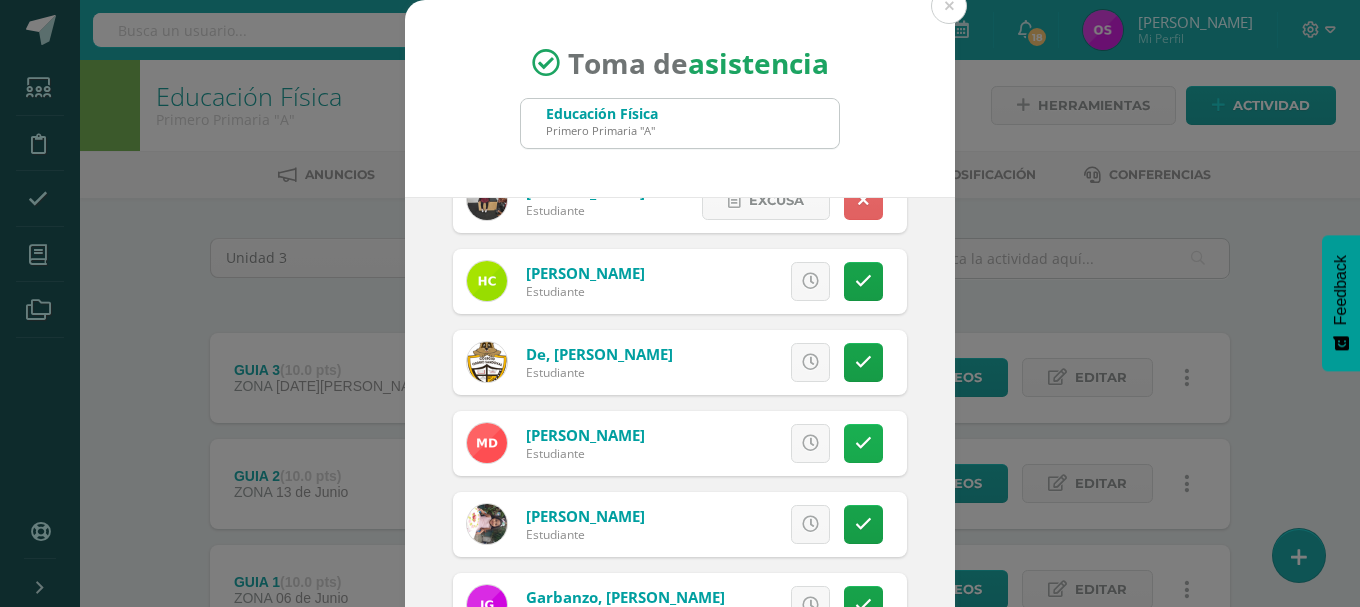 click at bounding box center [863, 443] 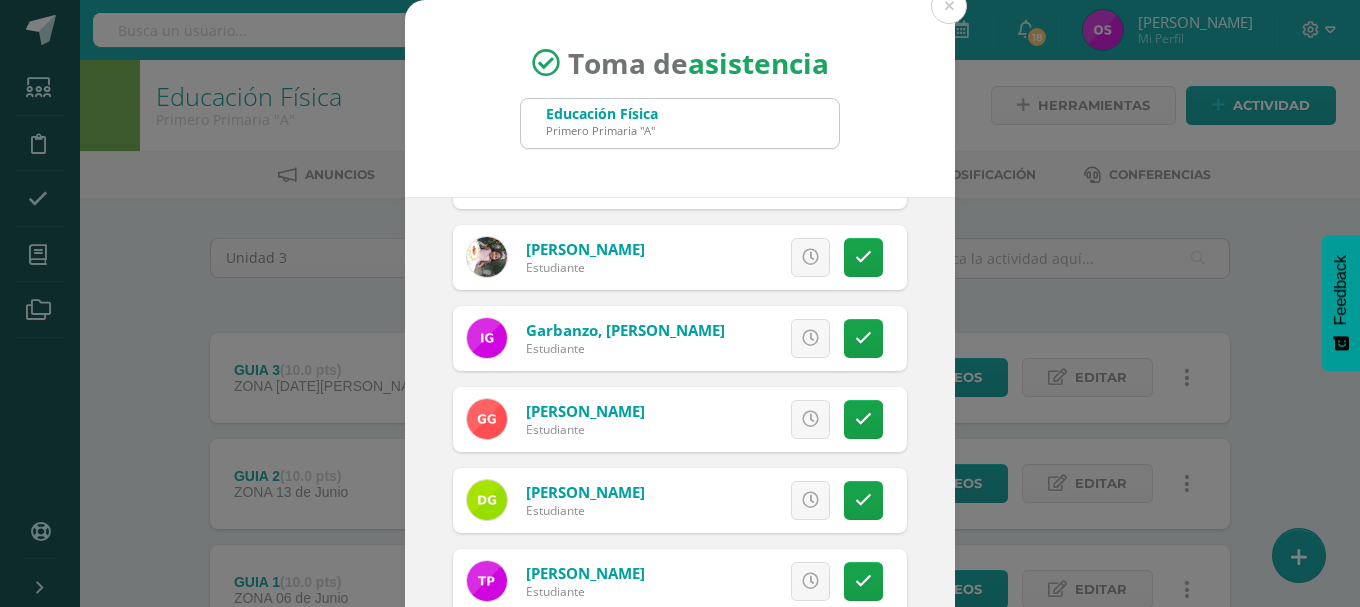 scroll, scrollTop: 500, scrollLeft: 0, axis: vertical 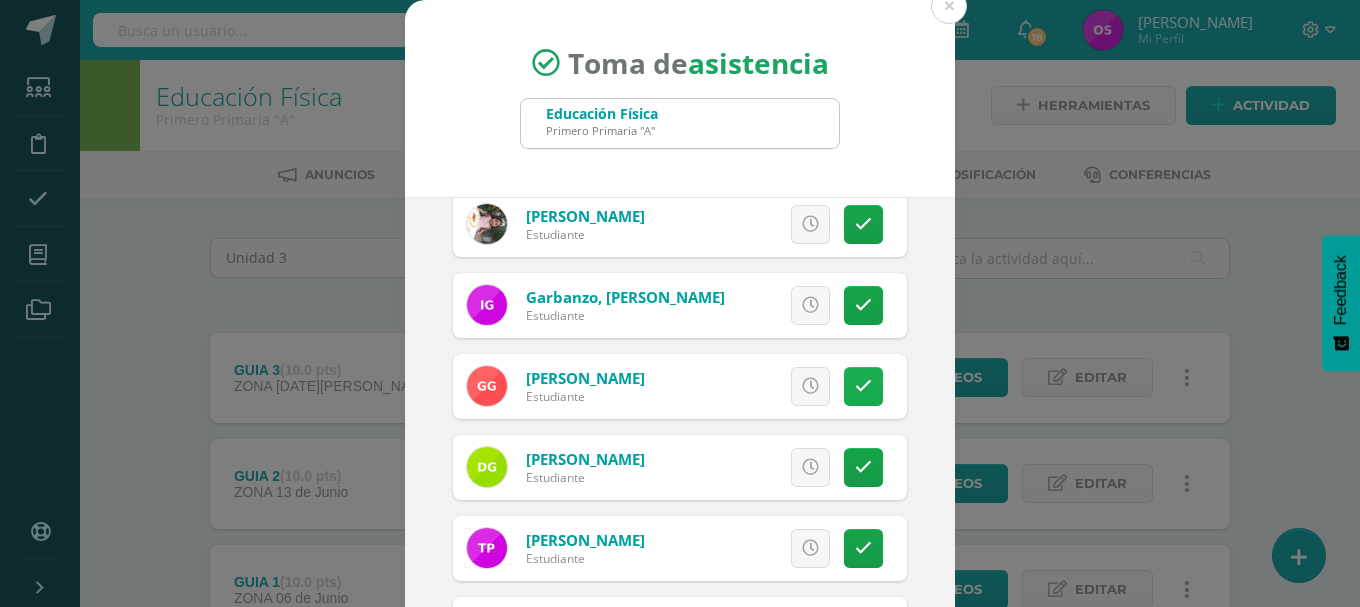 click at bounding box center (863, 386) 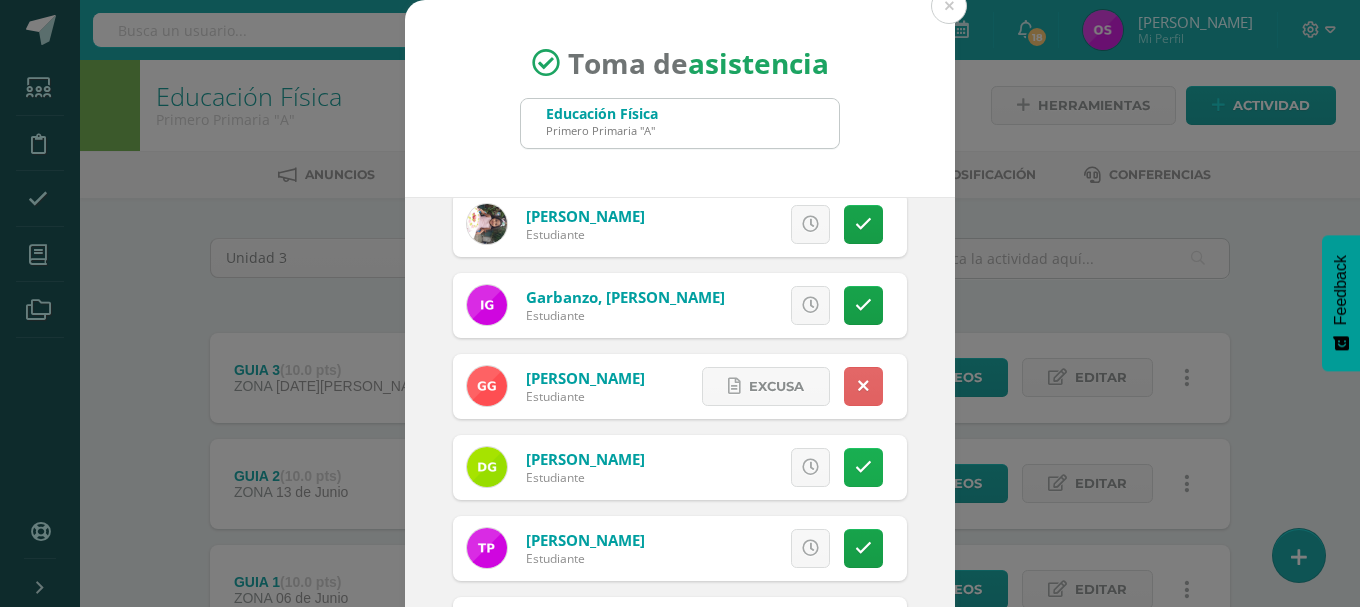 click at bounding box center [863, 467] 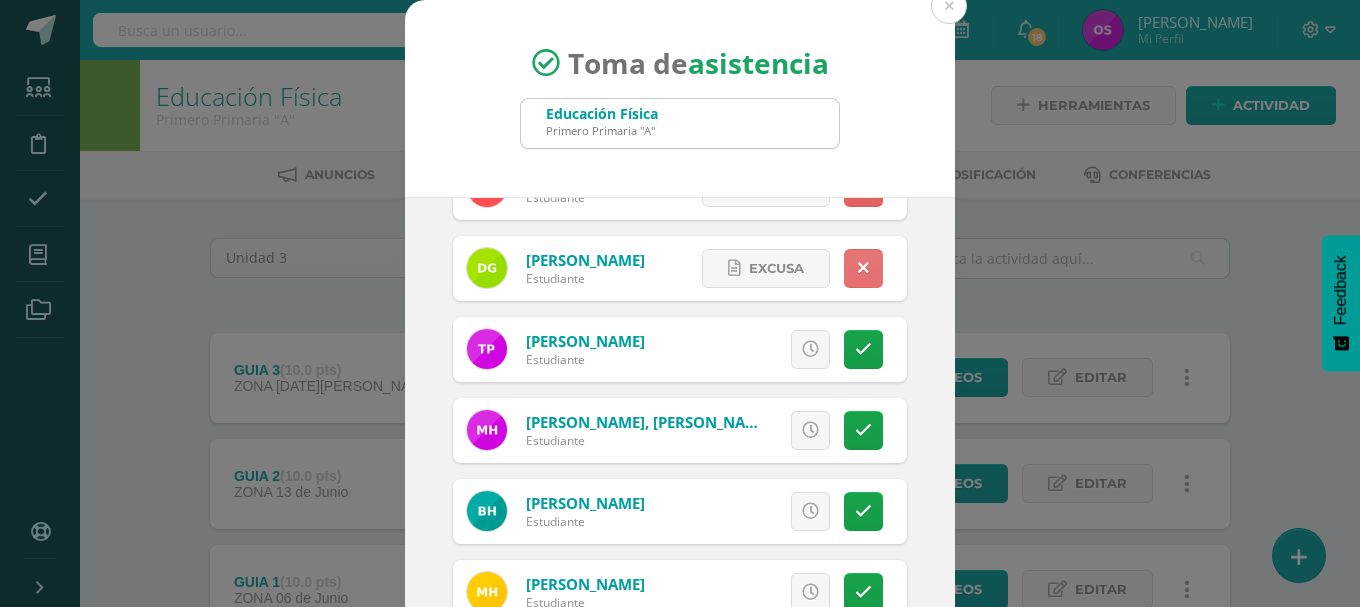 scroll, scrollTop: 700, scrollLeft: 0, axis: vertical 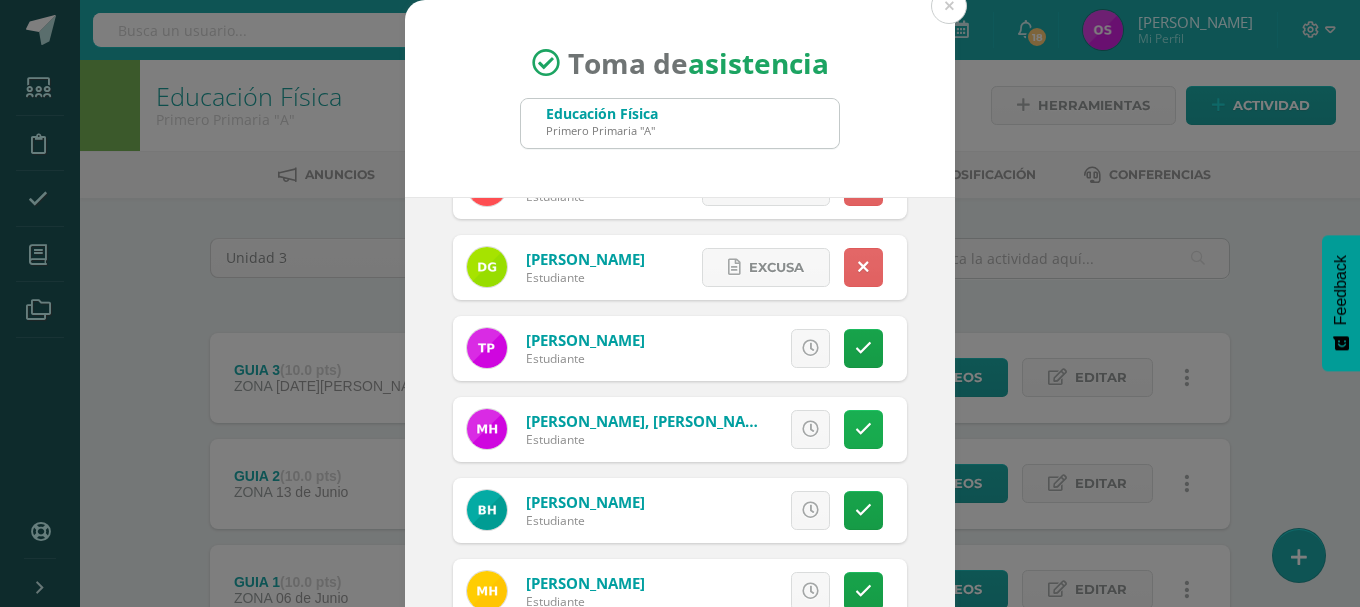 click at bounding box center (863, 429) 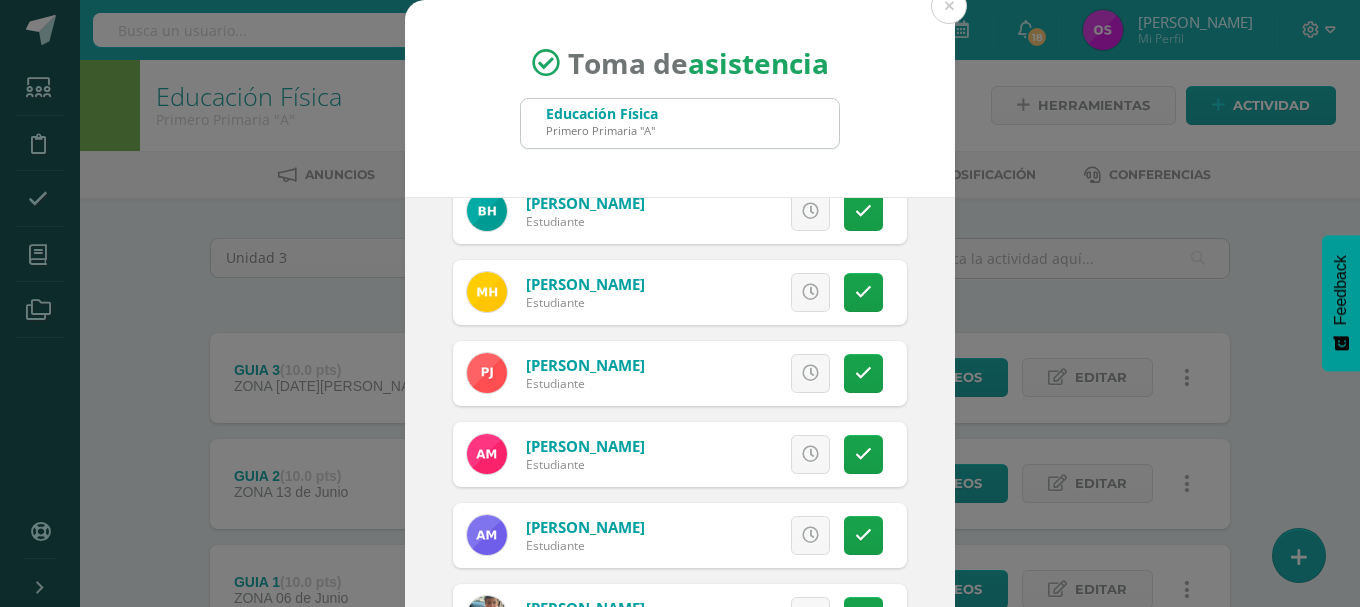 scroll, scrollTop: 1000, scrollLeft: 0, axis: vertical 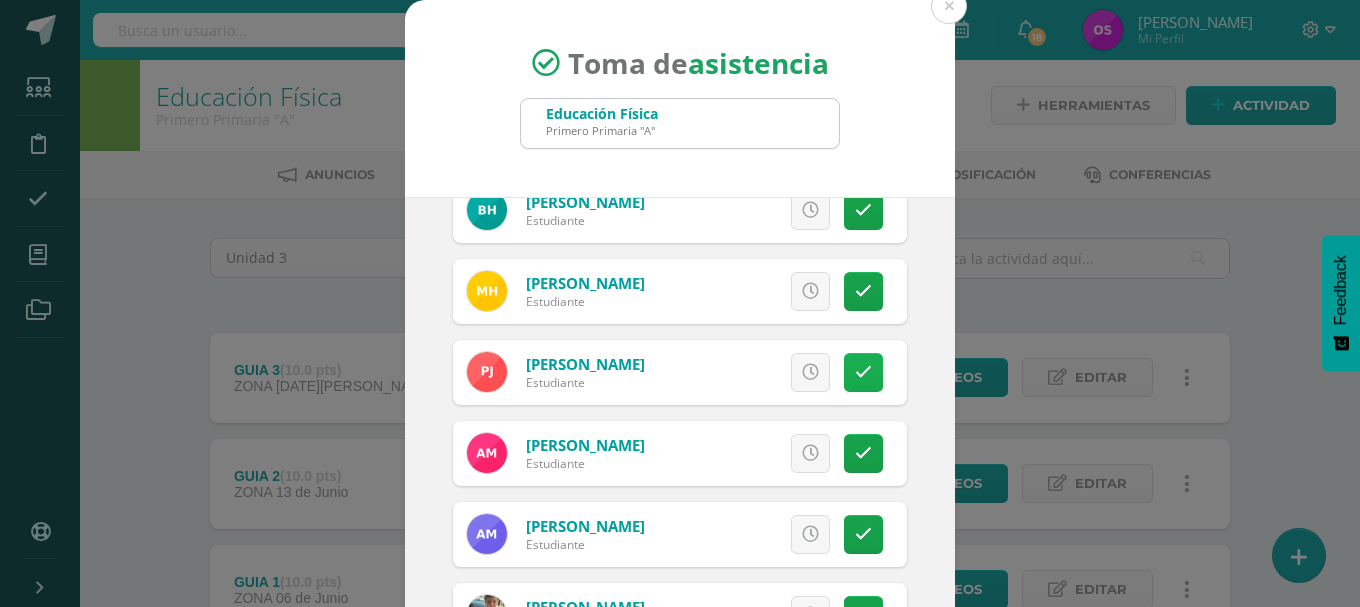 click at bounding box center (863, 372) 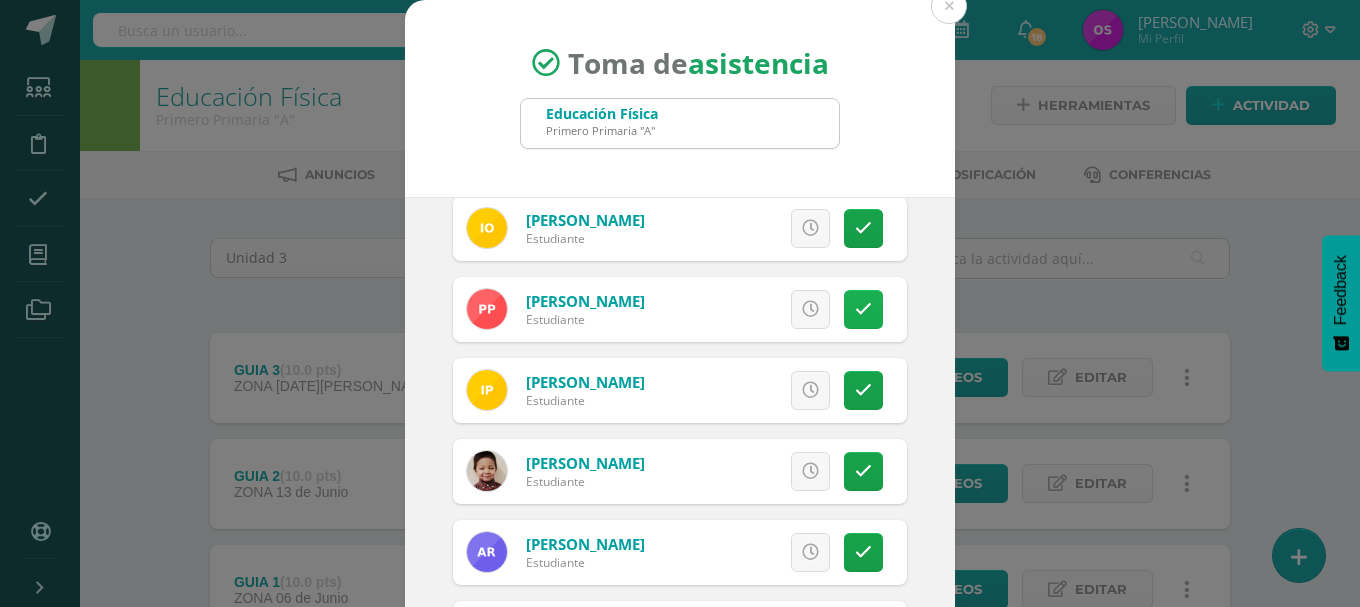 scroll, scrollTop: 1500, scrollLeft: 0, axis: vertical 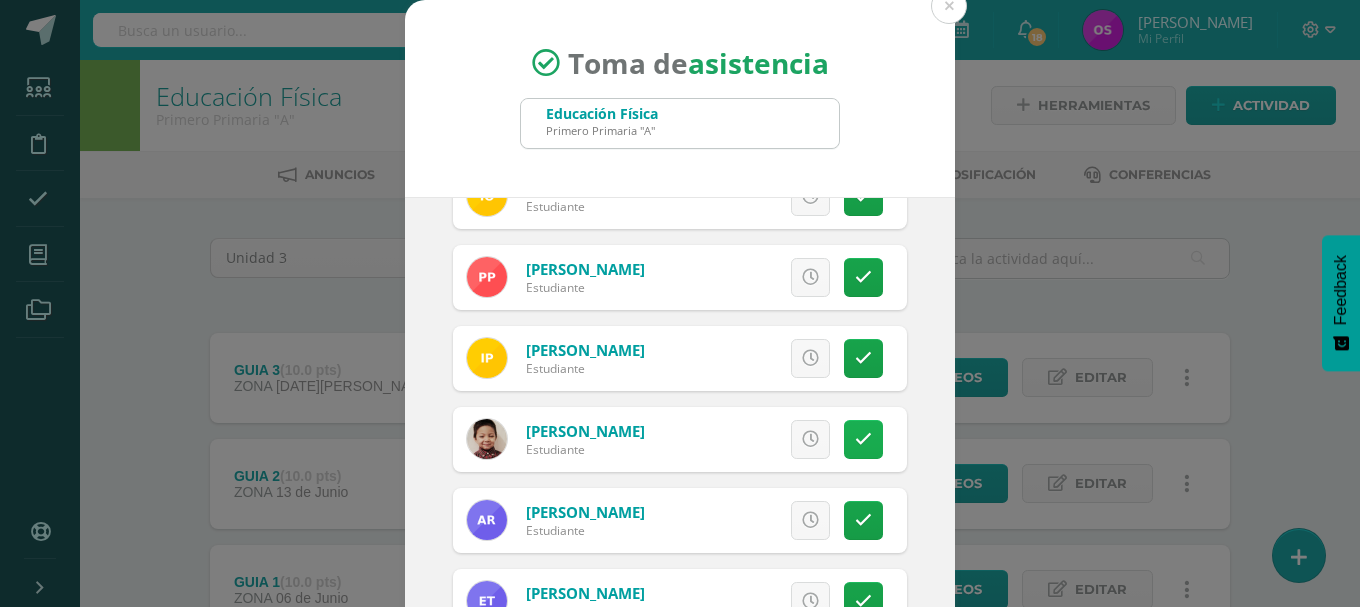 click at bounding box center [863, 439] 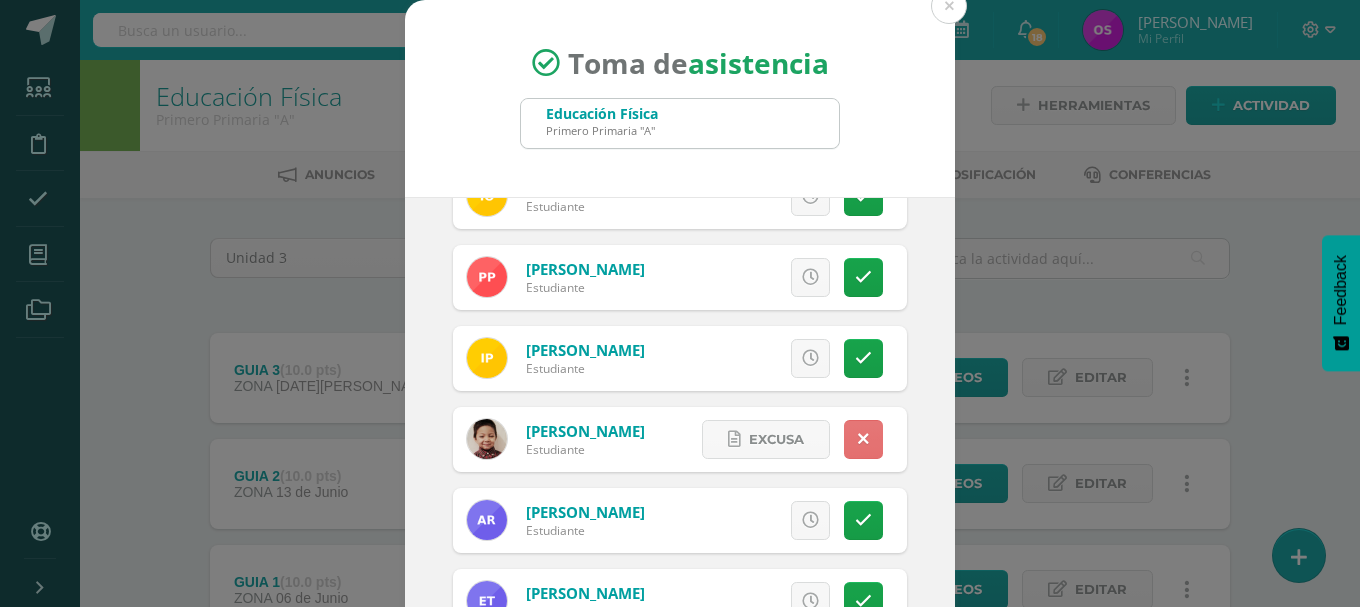 scroll, scrollTop: 1600, scrollLeft: 0, axis: vertical 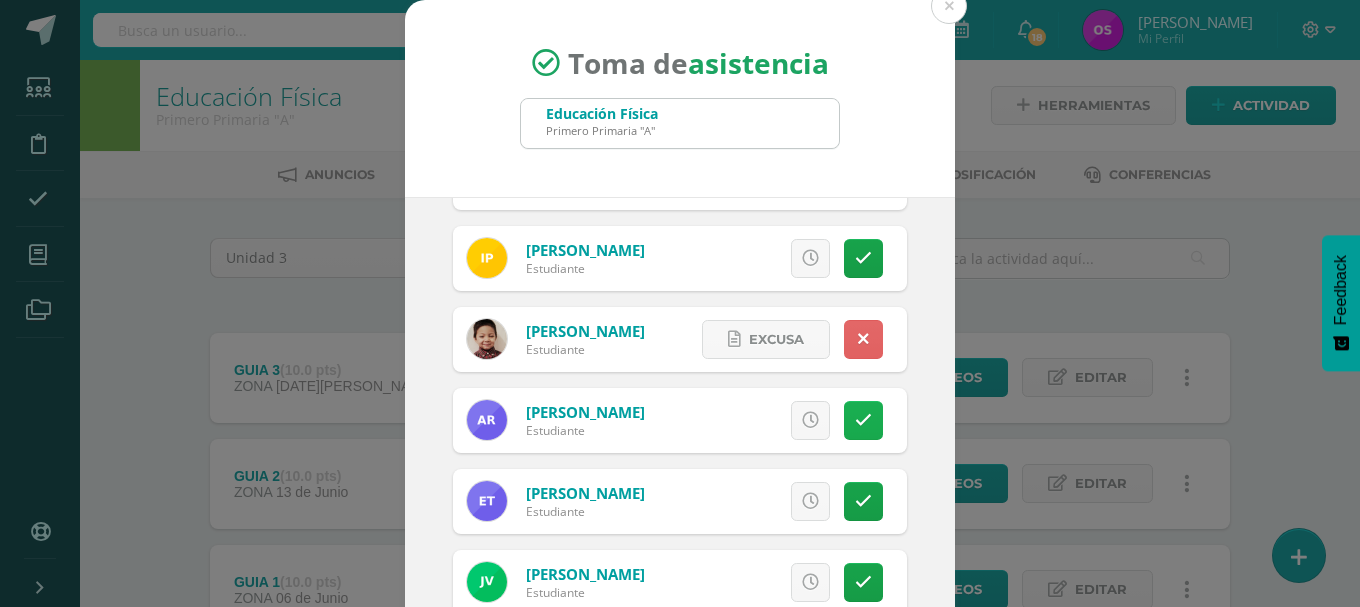 click at bounding box center (863, 420) 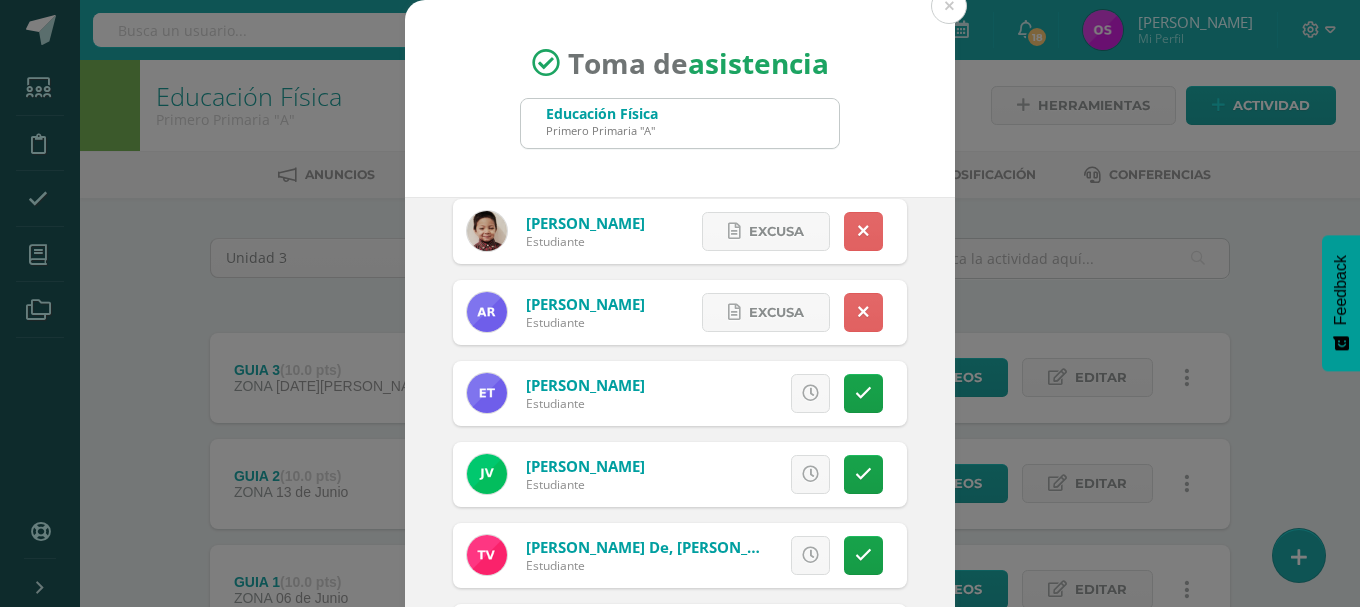 scroll, scrollTop: 1757, scrollLeft: 0, axis: vertical 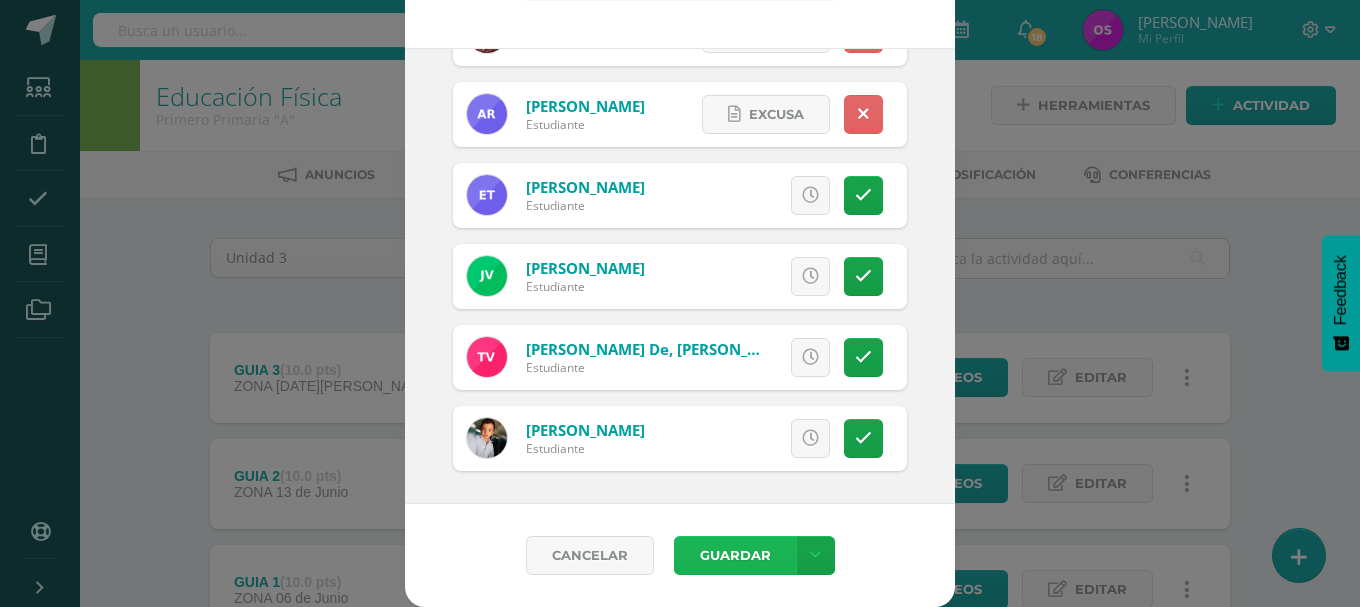 click on "Guardar" at bounding box center [735, 555] 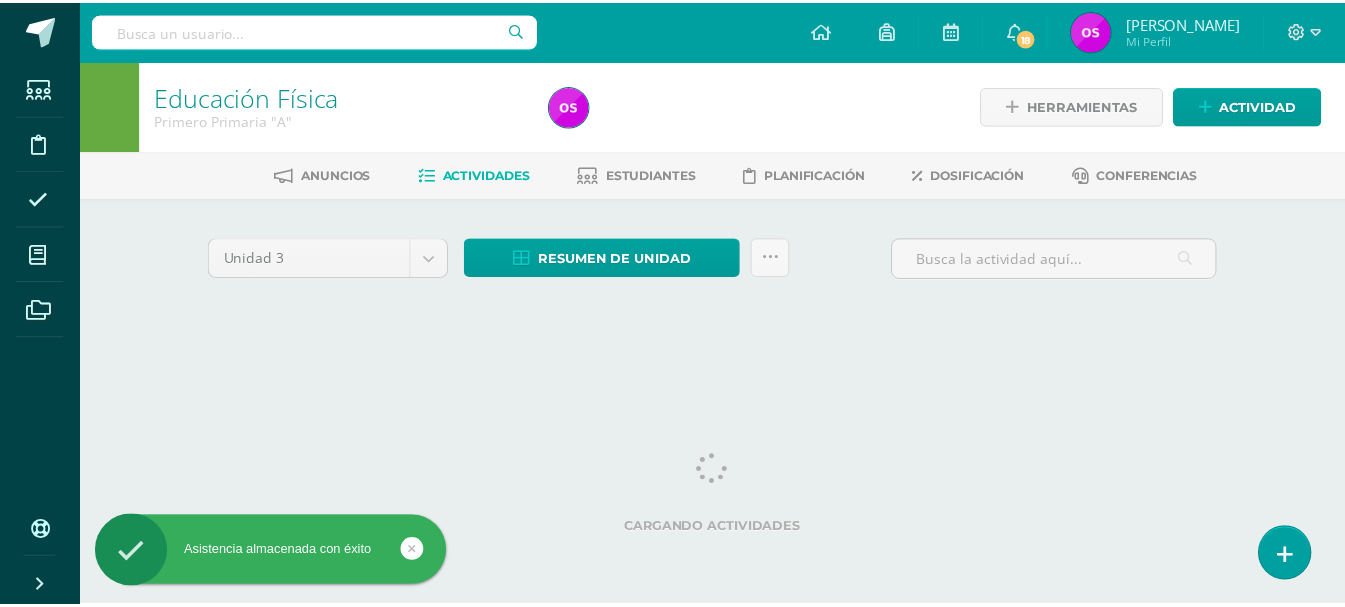 scroll, scrollTop: 0, scrollLeft: 0, axis: both 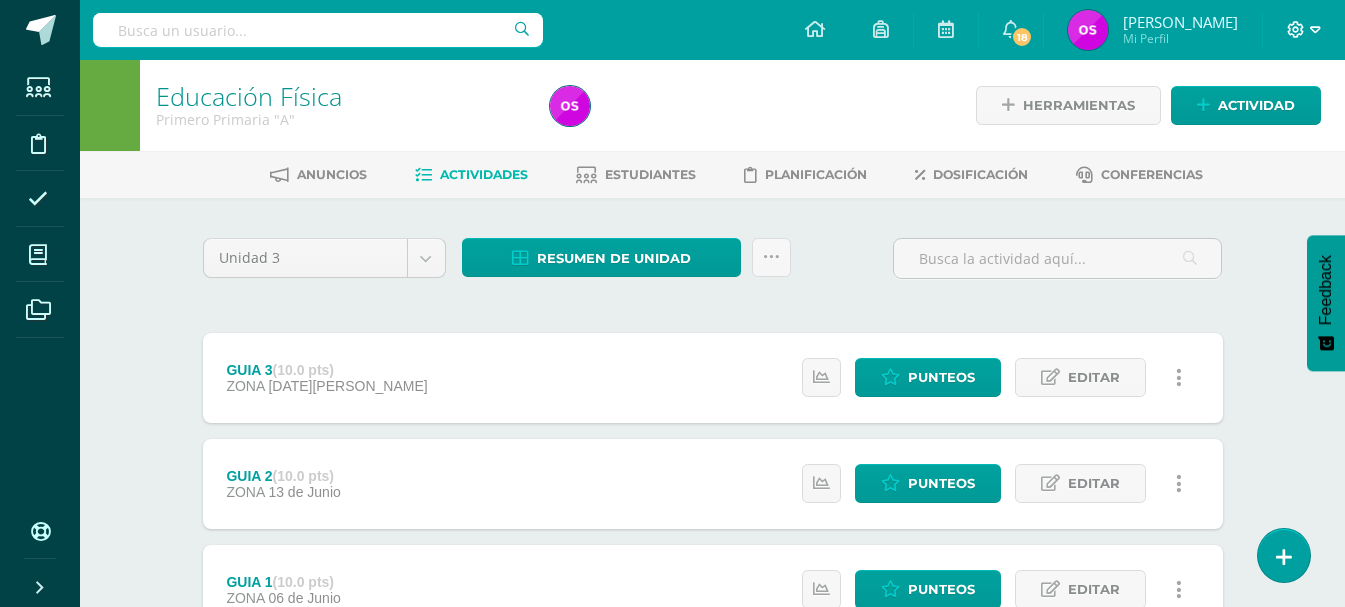 click 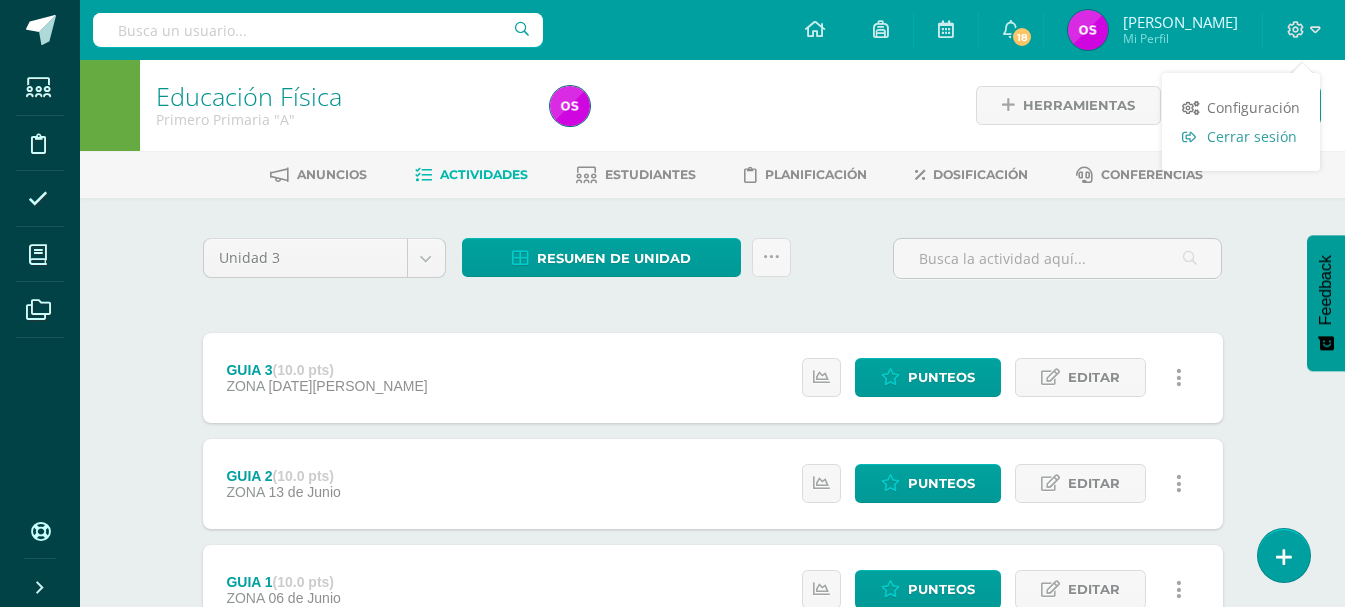 click on "Cerrar sesión" at bounding box center (1252, 136) 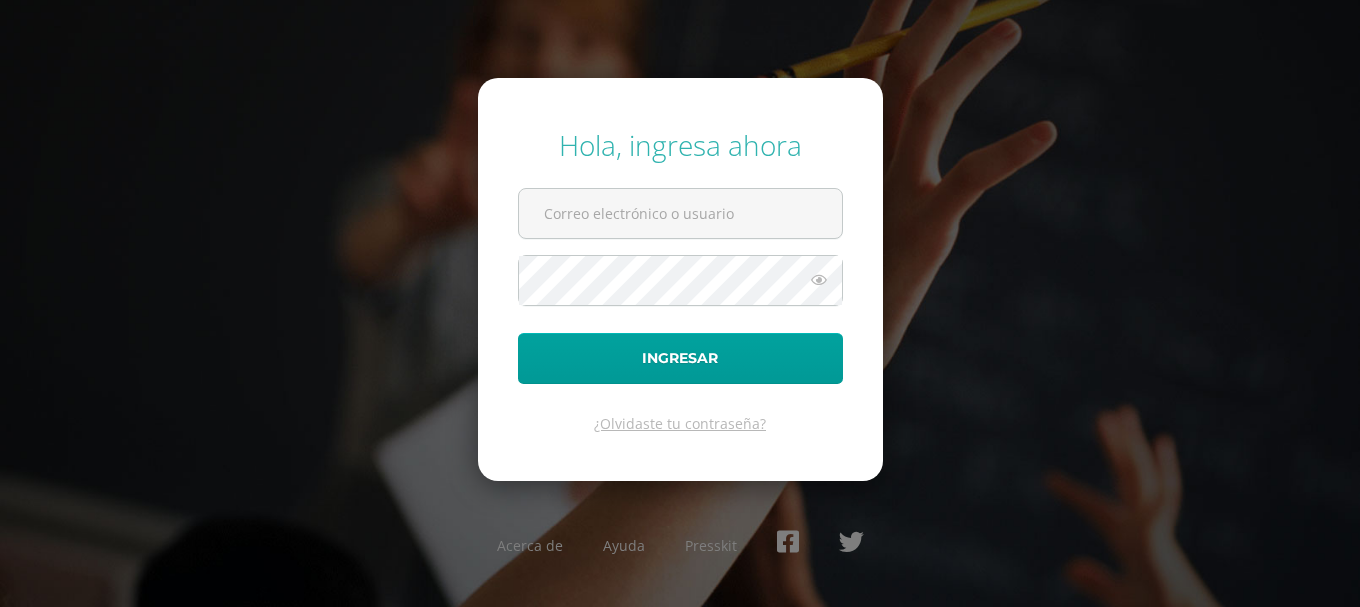 scroll, scrollTop: 0, scrollLeft: 0, axis: both 